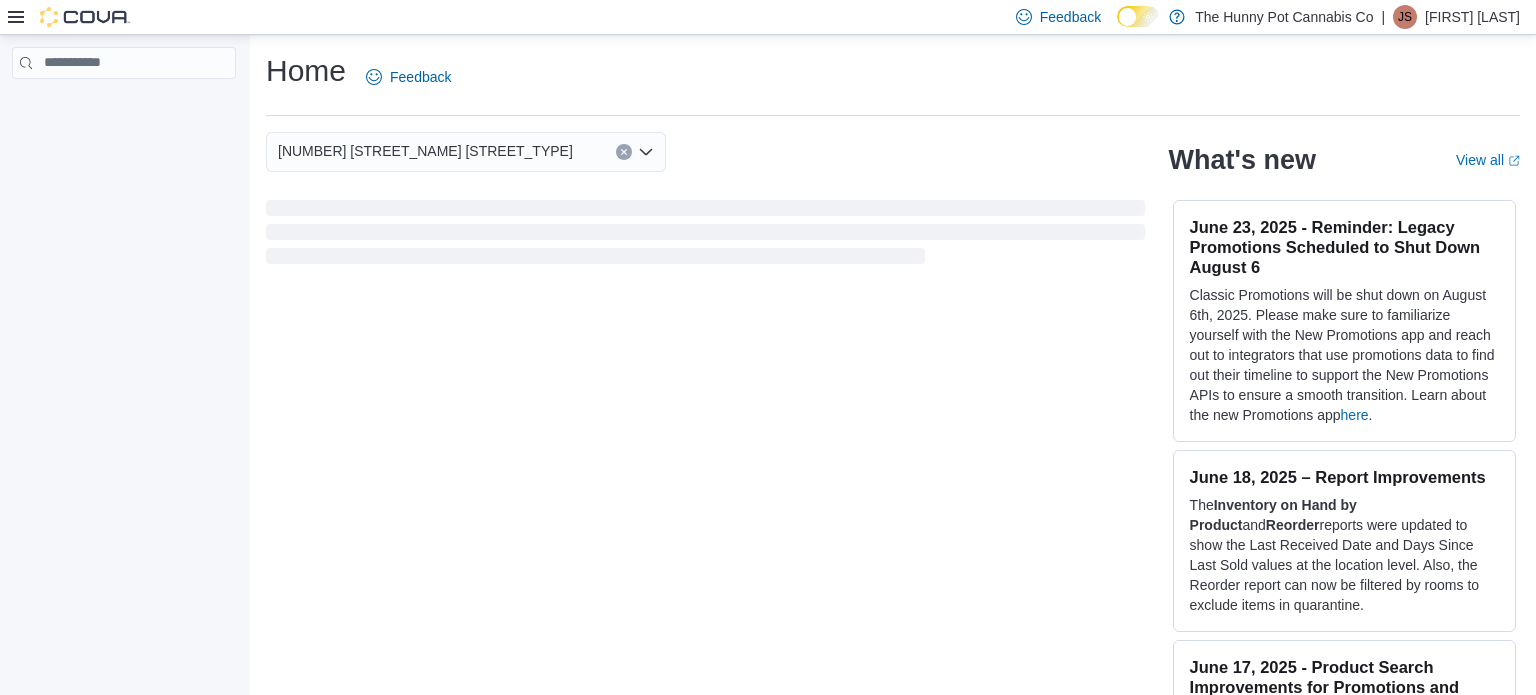 scroll, scrollTop: 0, scrollLeft: 0, axis: both 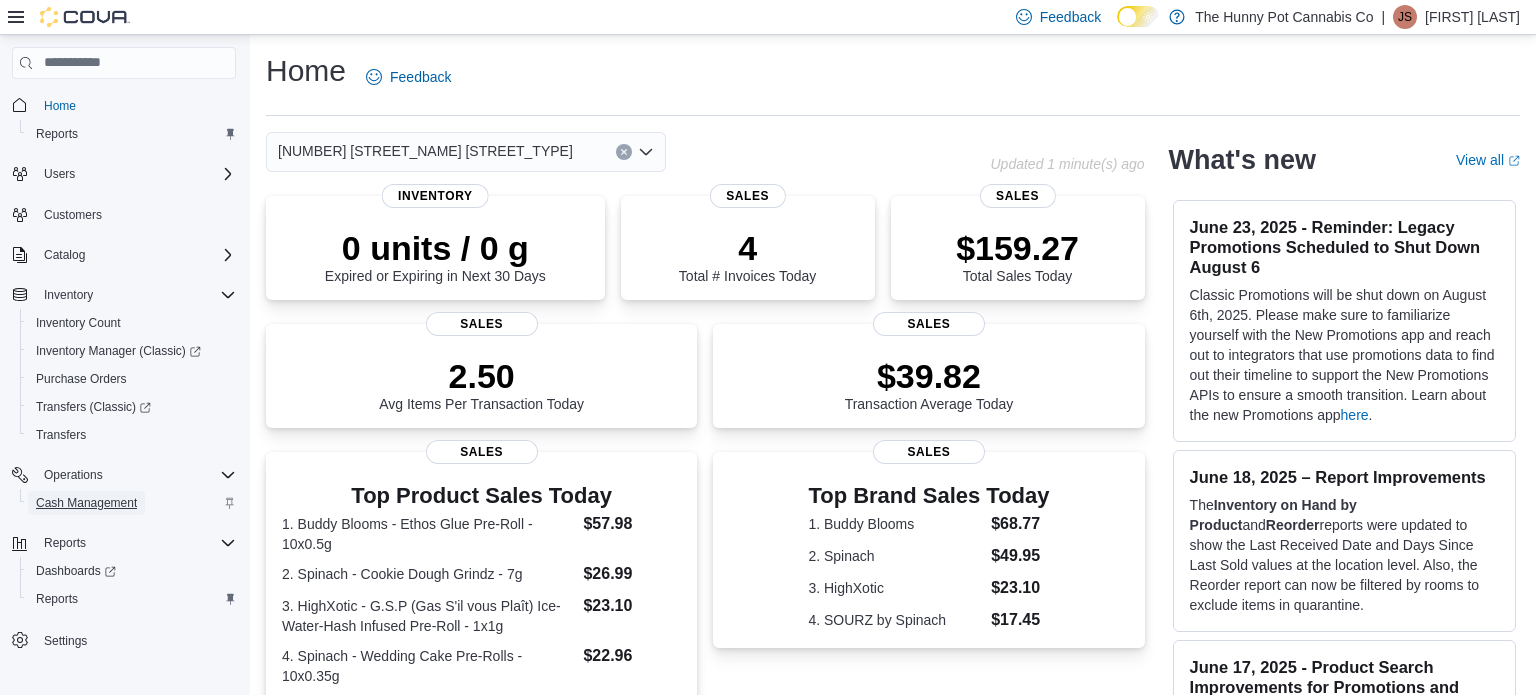 click on "Cash Management" at bounding box center (86, 503) 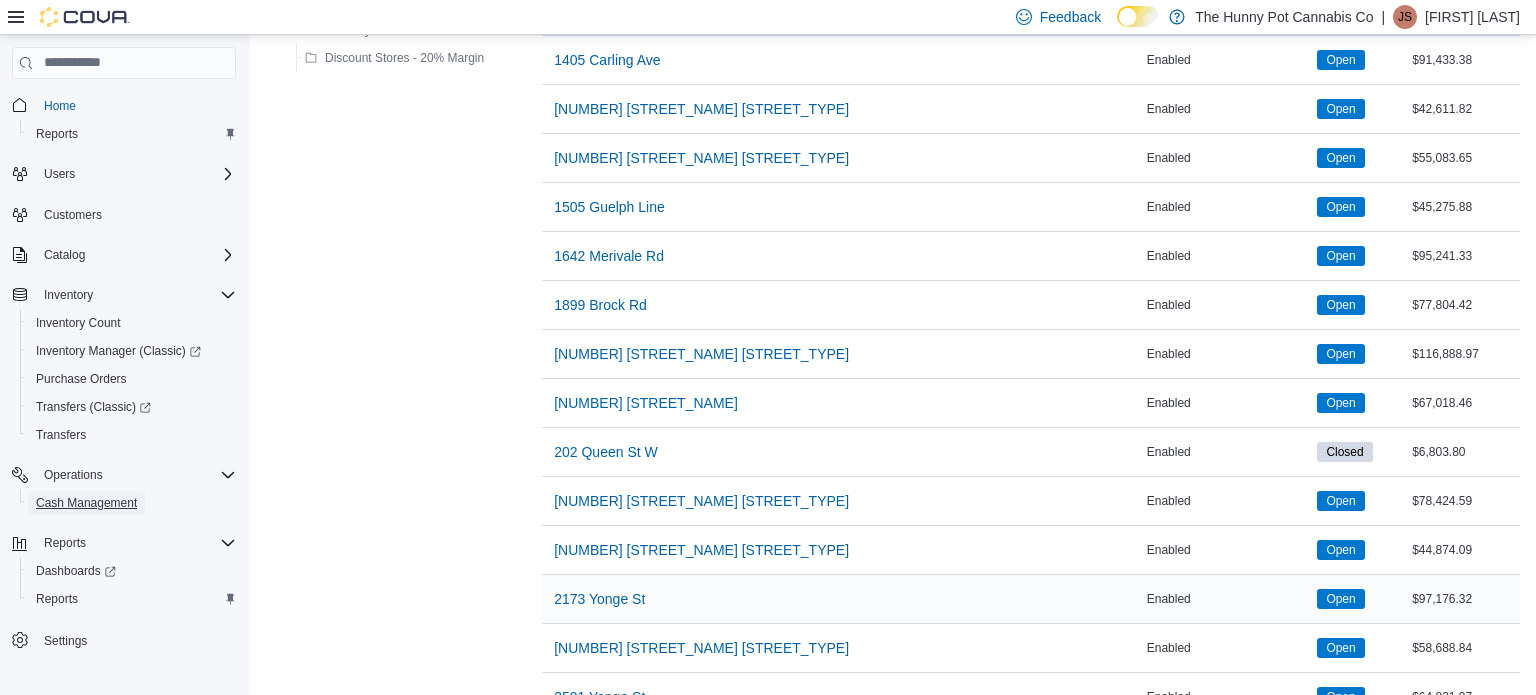 scroll, scrollTop: 571, scrollLeft: 0, axis: vertical 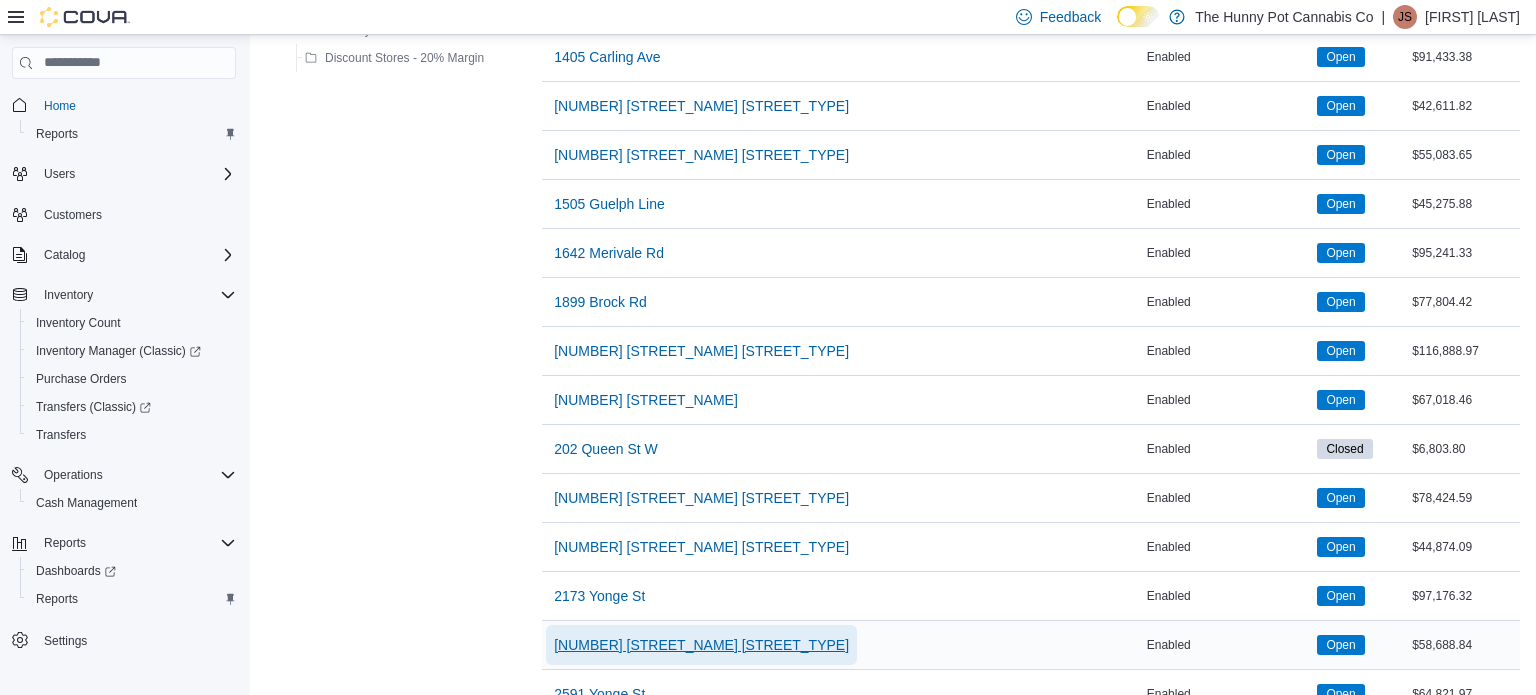click on "[NUMBER] [STREET_NAME] [STREET_TYPE]" at bounding box center (701, 645) 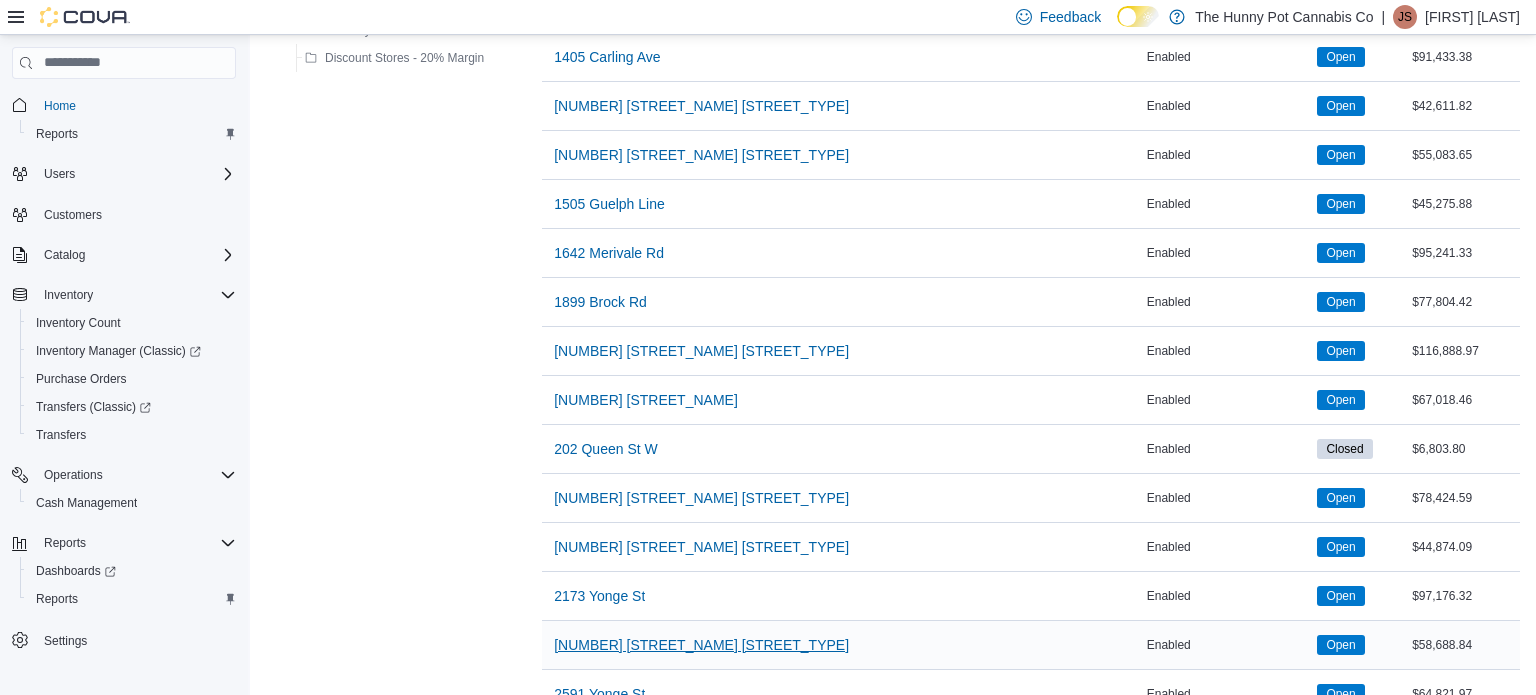 scroll, scrollTop: 0, scrollLeft: 0, axis: both 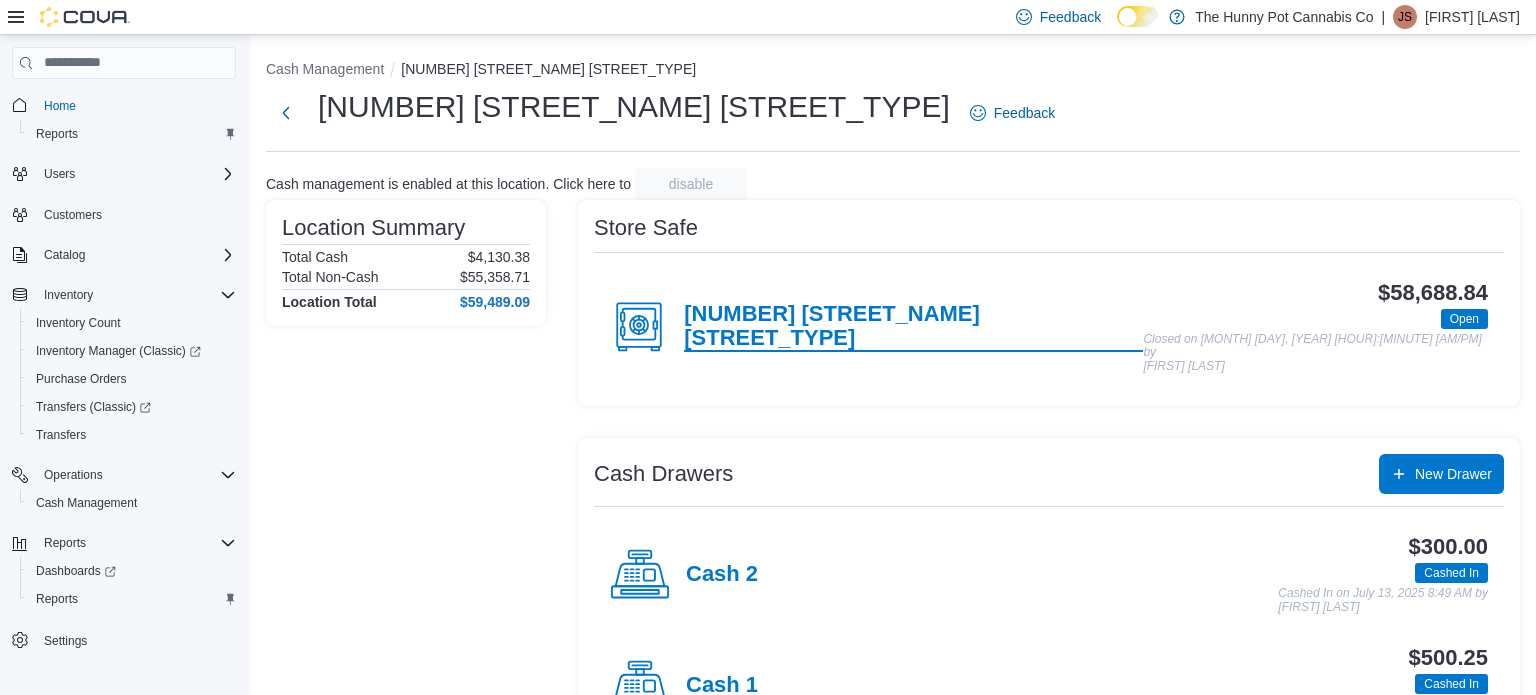 click on "[NUMBER] [STREET_NAME] [STREET_TYPE]" at bounding box center [913, 327] 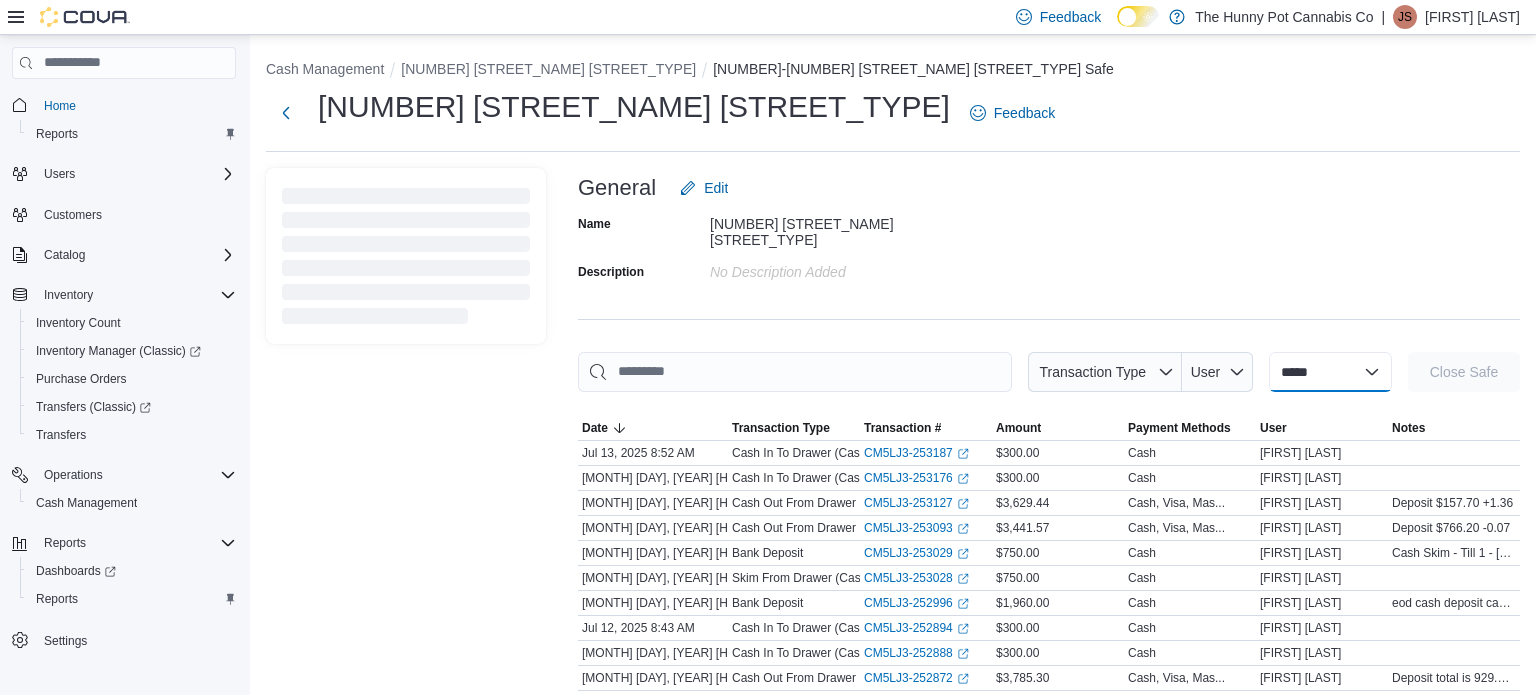 click on "**********" at bounding box center (1330, 372) 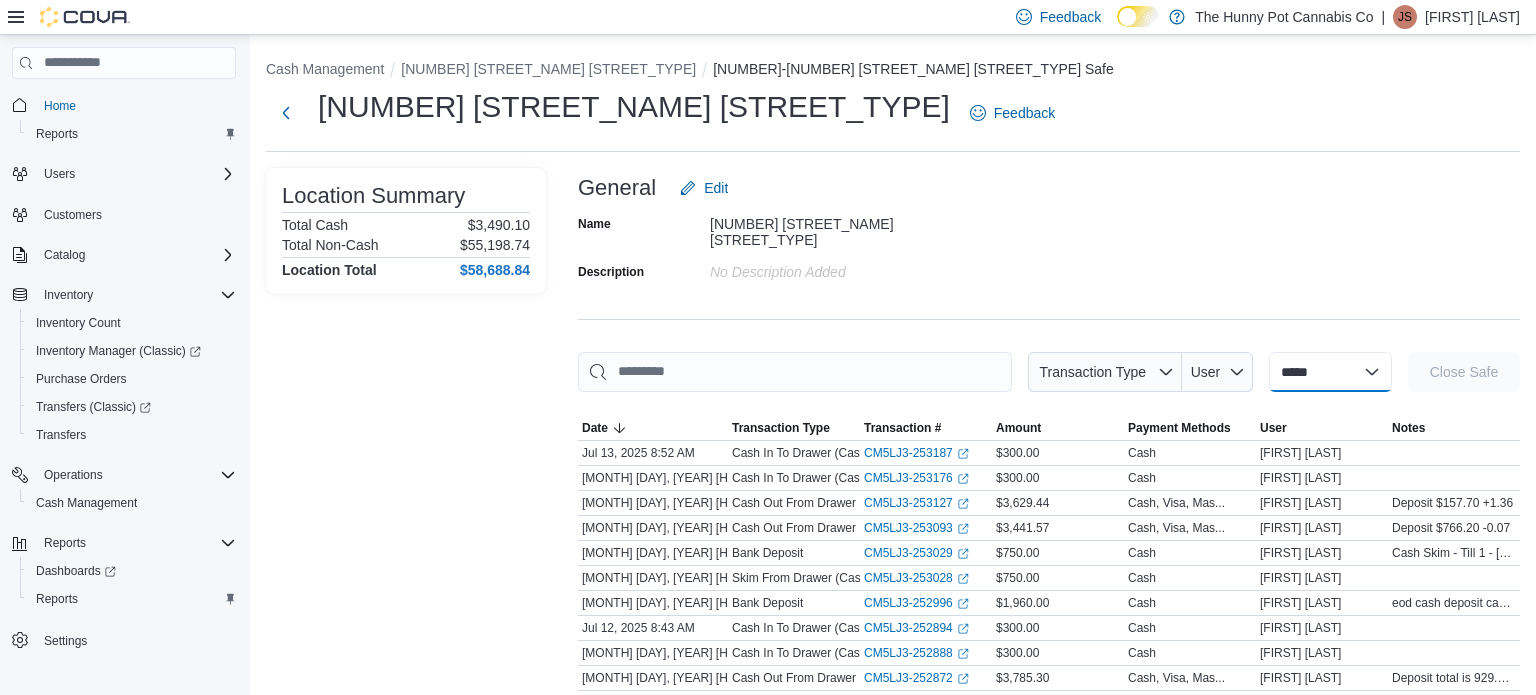 select on "**********" 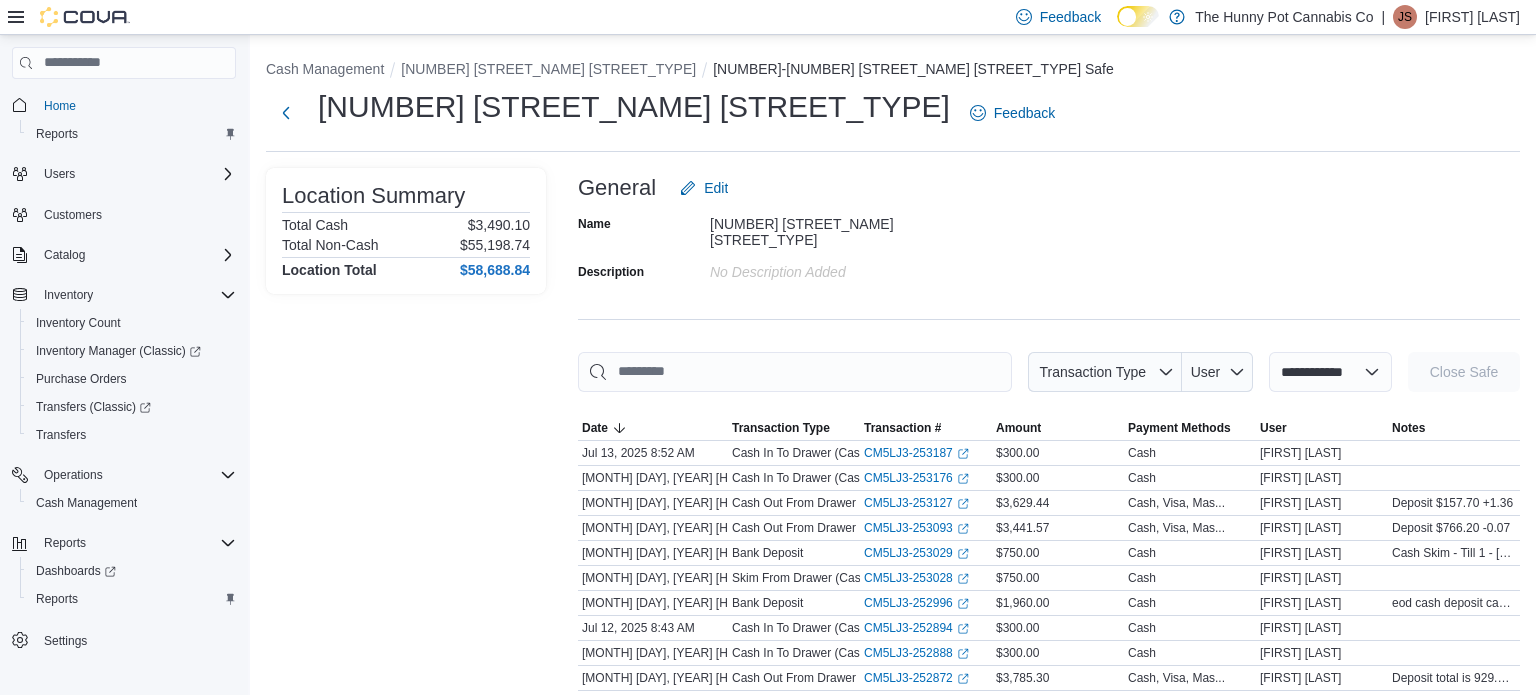 click on "**********" at bounding box center (1330, 372) 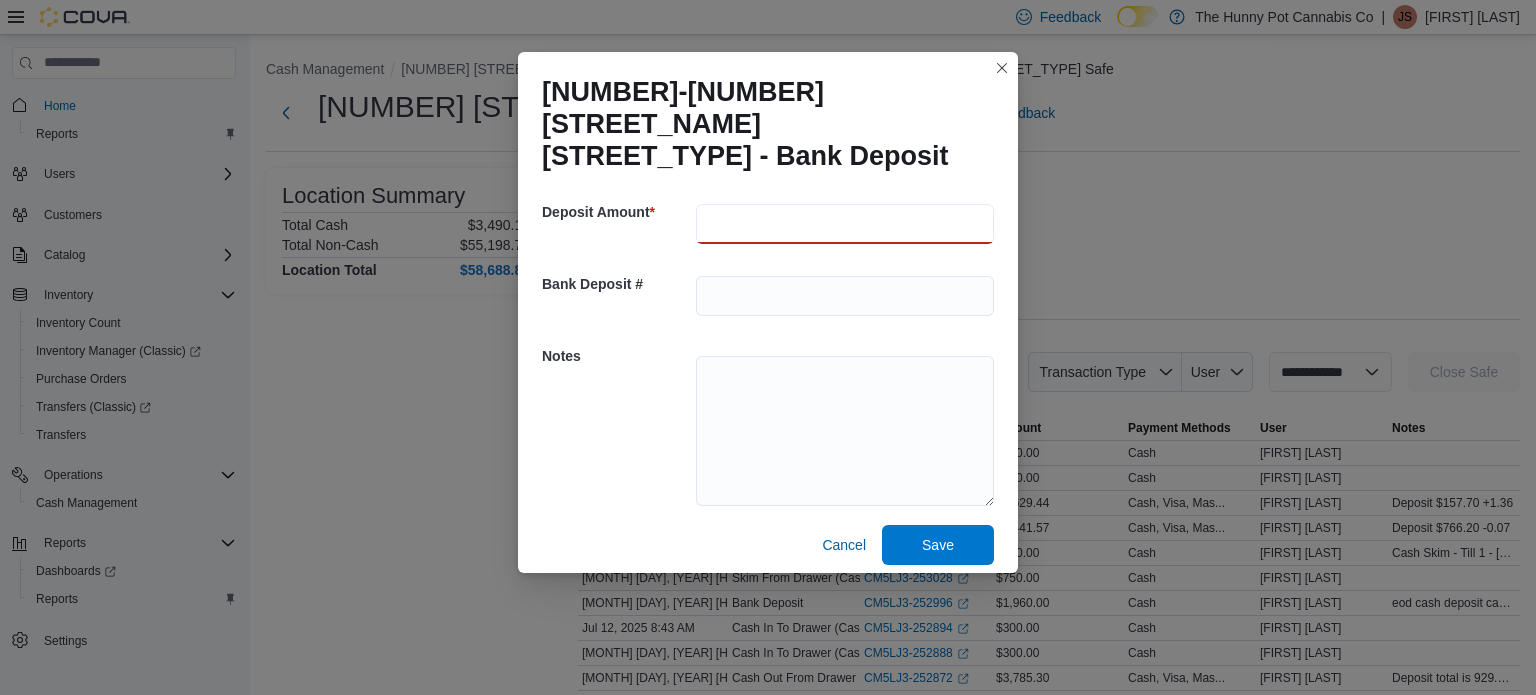 click at bounding box center (845, 224) 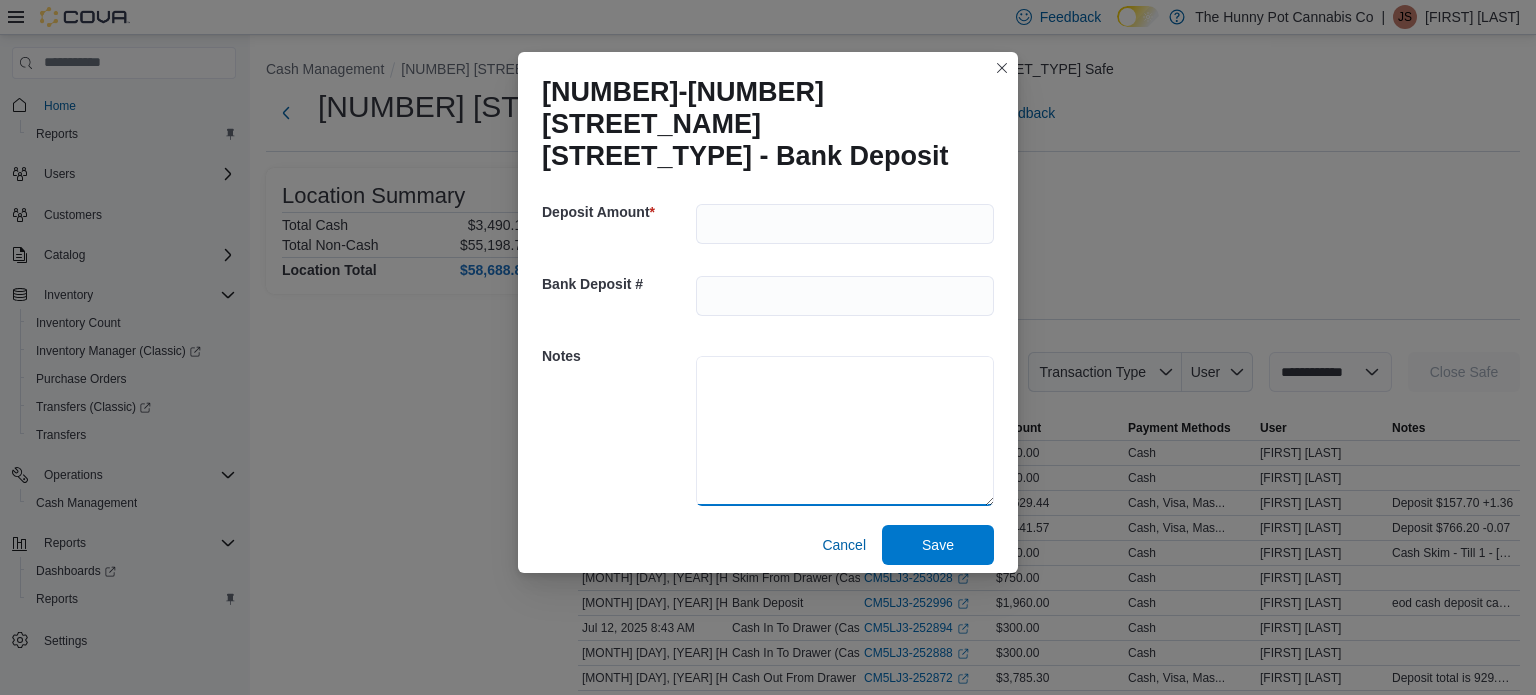 click at bounding box center (845, 431) 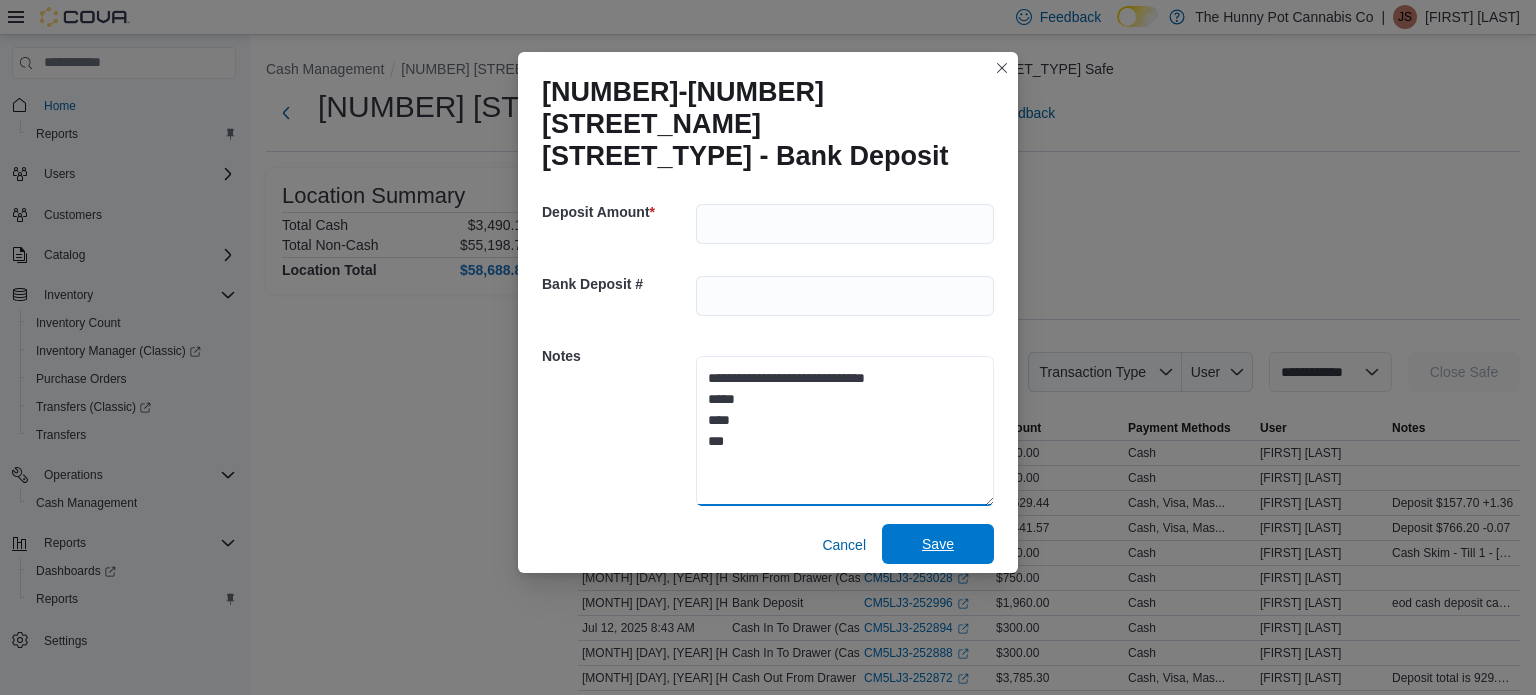 type on "**********" 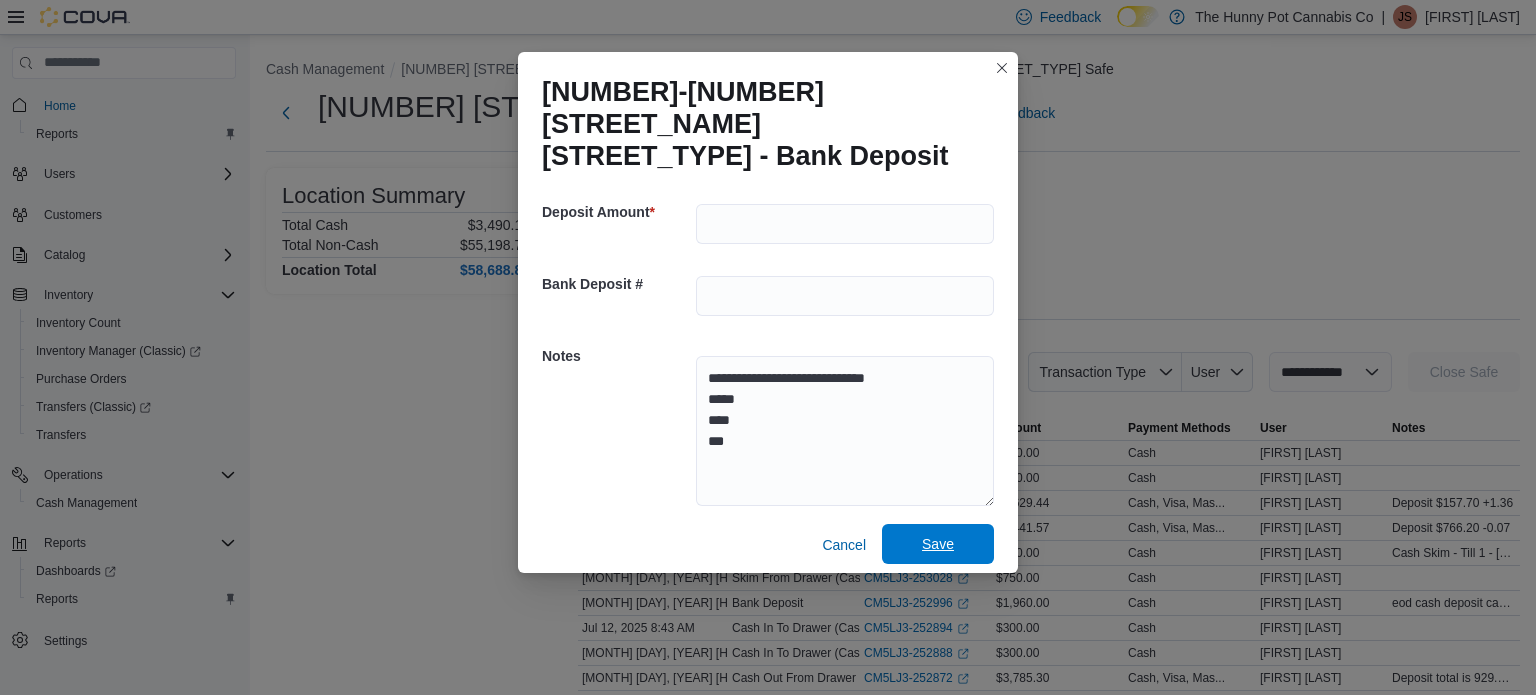 click on "Save" at bounding box center (938, 544) 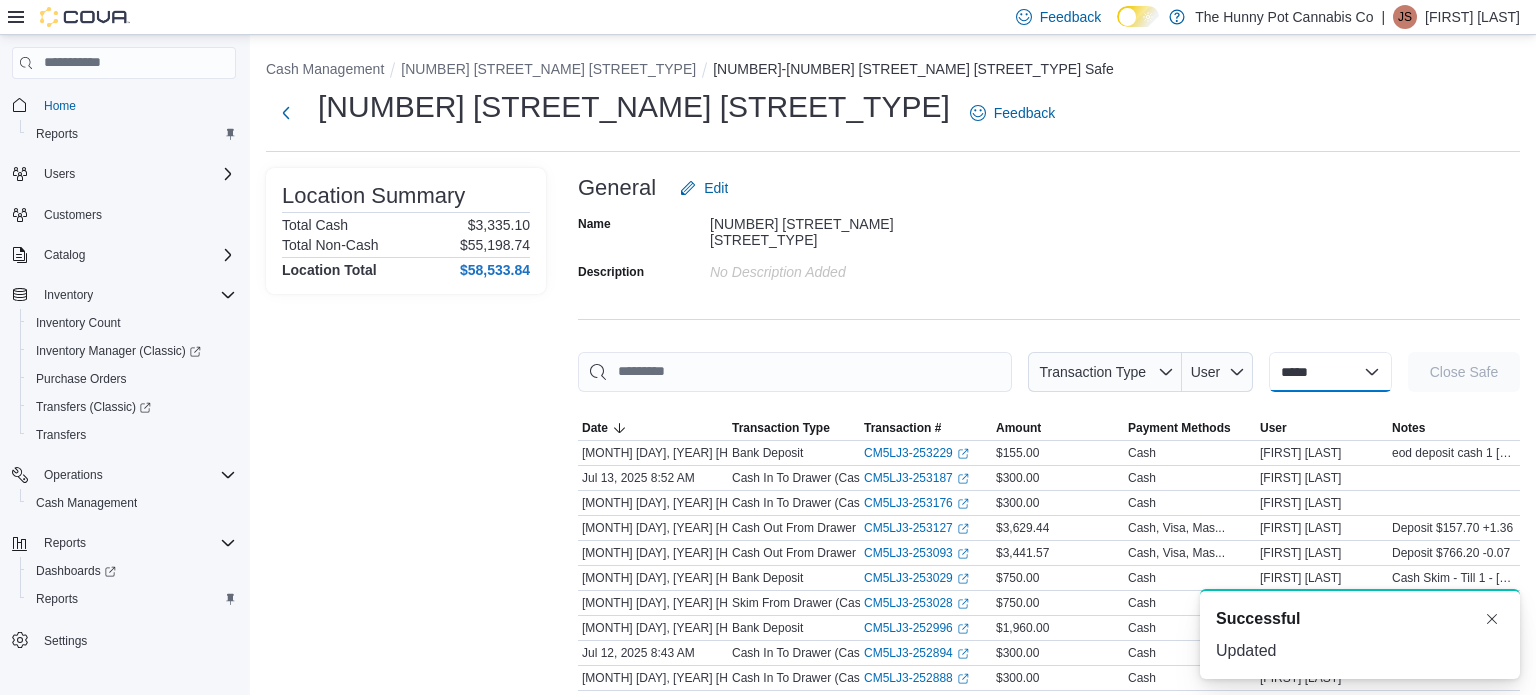 scroll, scrollTop: 0, scrollLeft: 0, axis: both 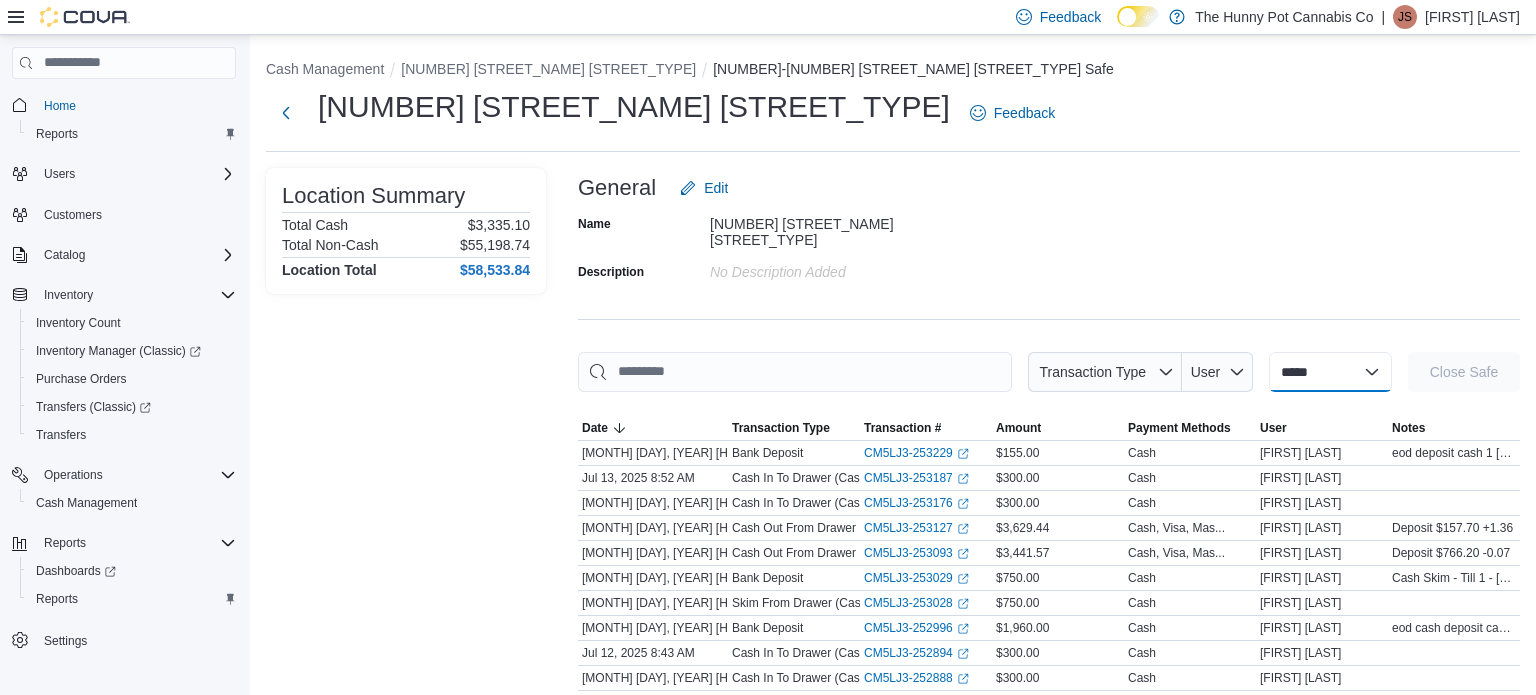 click on "**********" at bounding box center [1330, 372] 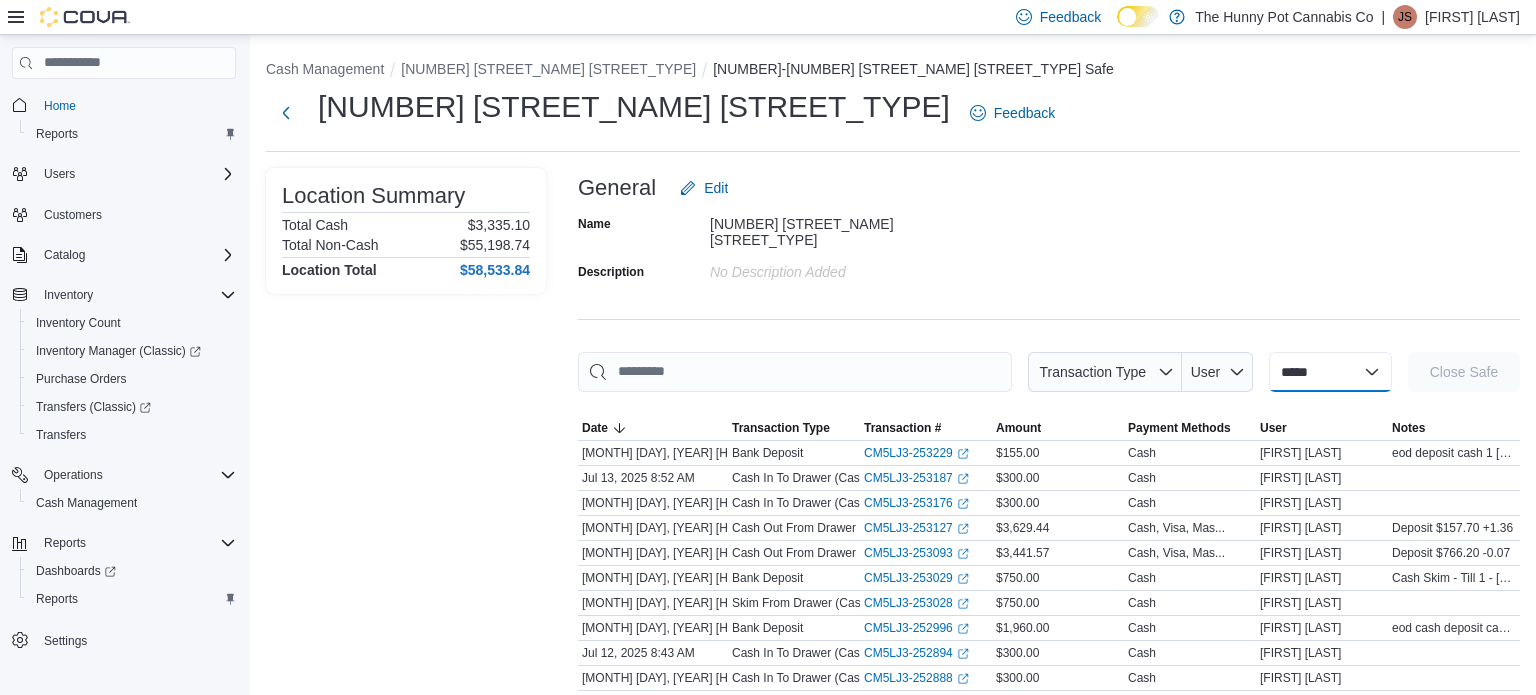 select on "**********" 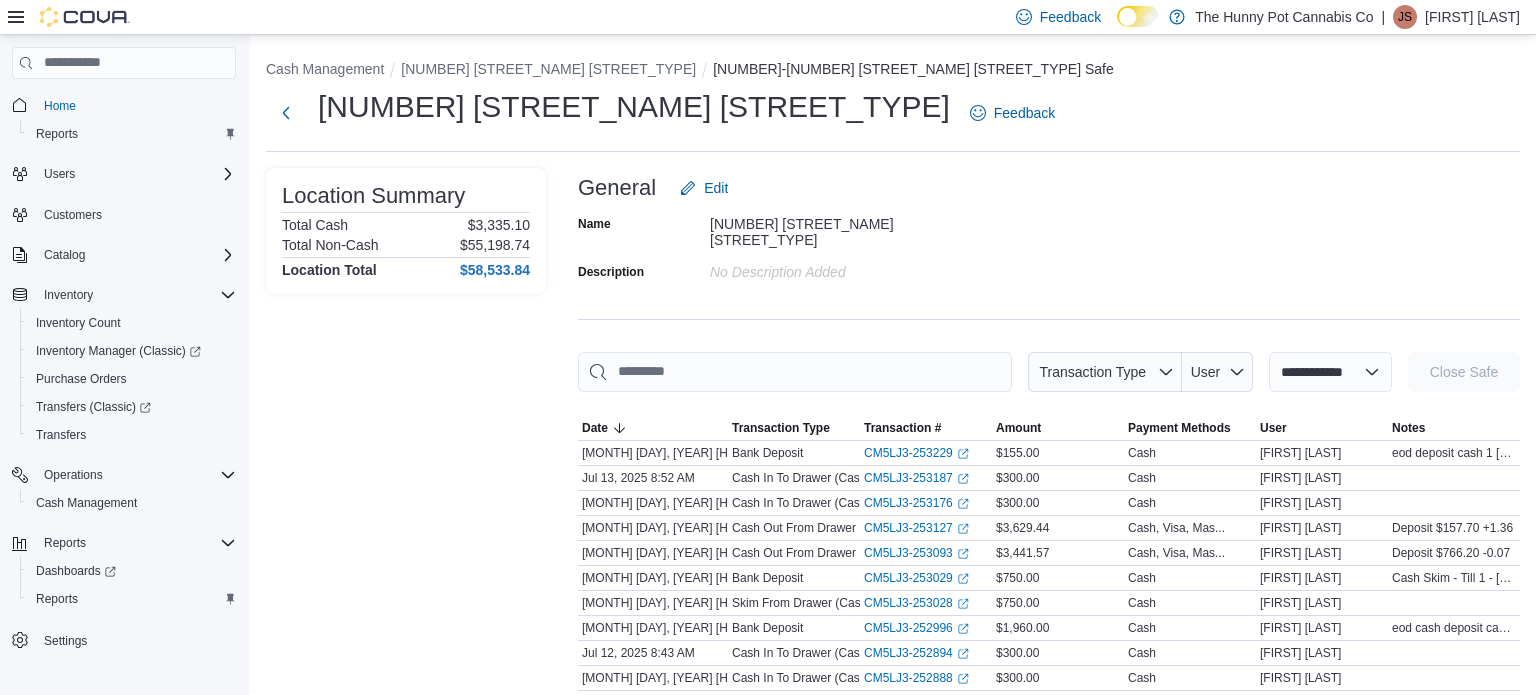 click on "**********" at bounding box center (1330, 372) 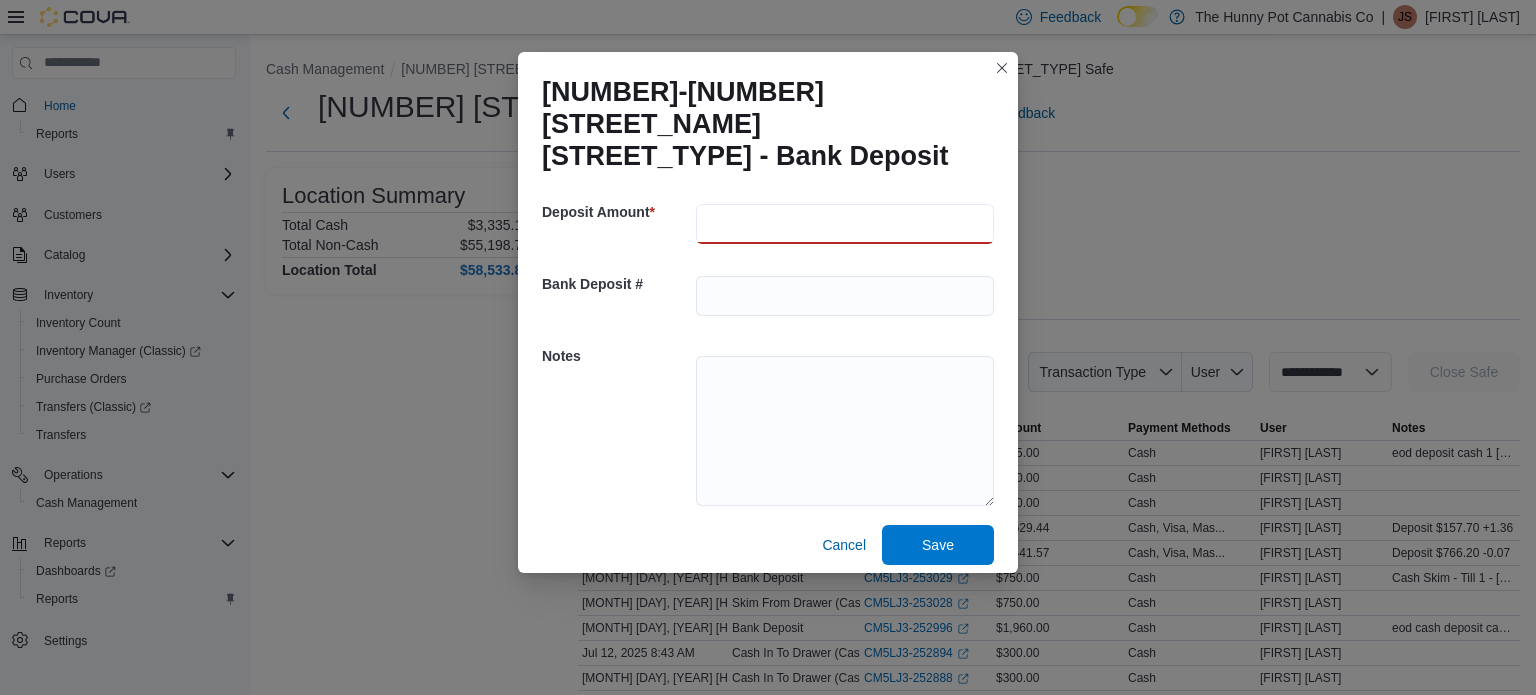 click at bounding box center [845, 224] 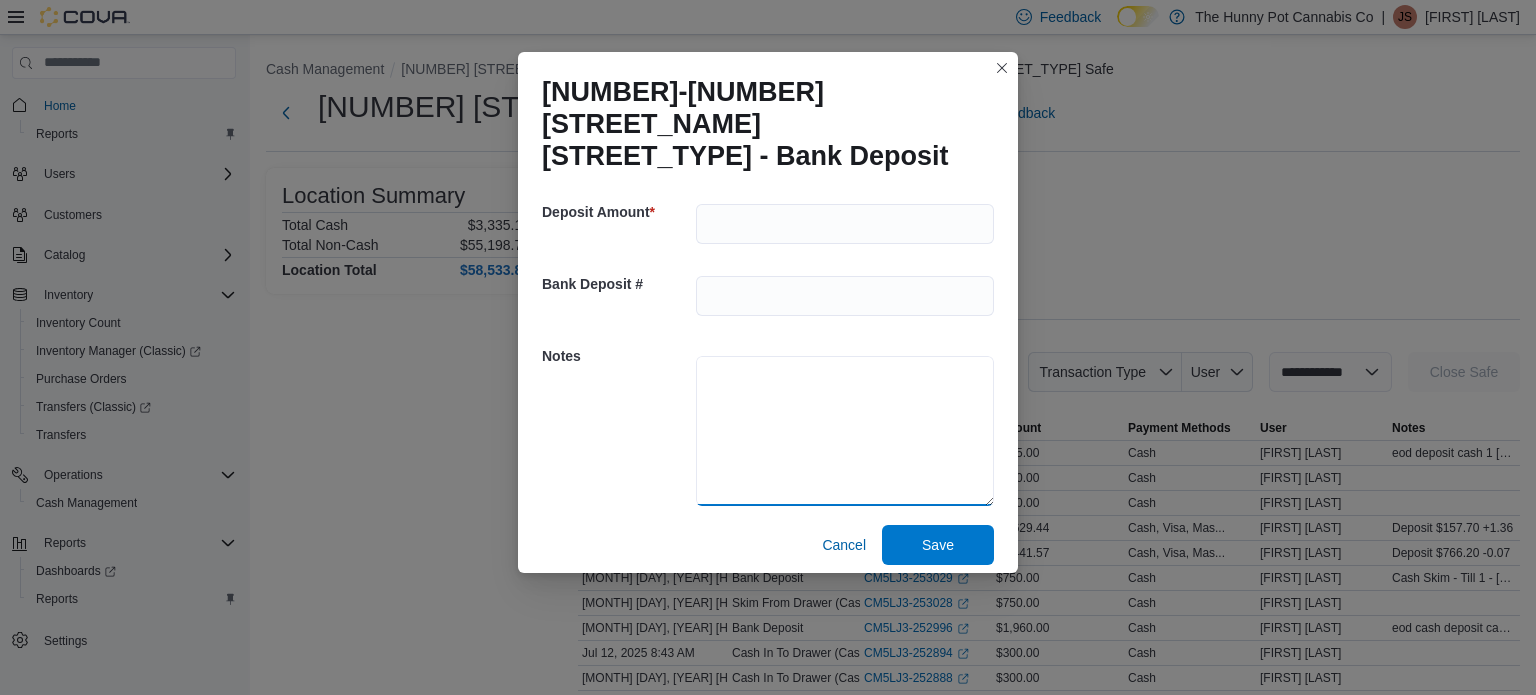 click at bounding box center (845, 431) 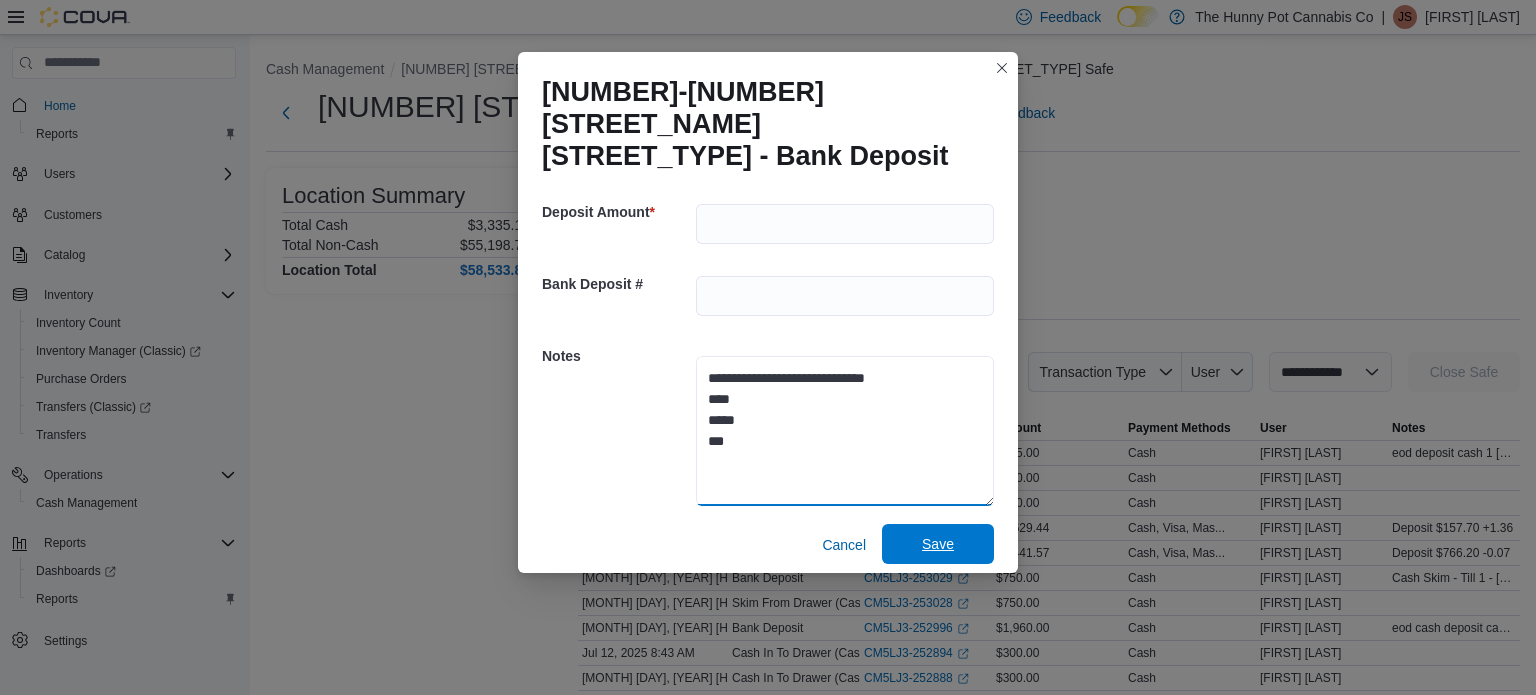 type on "**********" 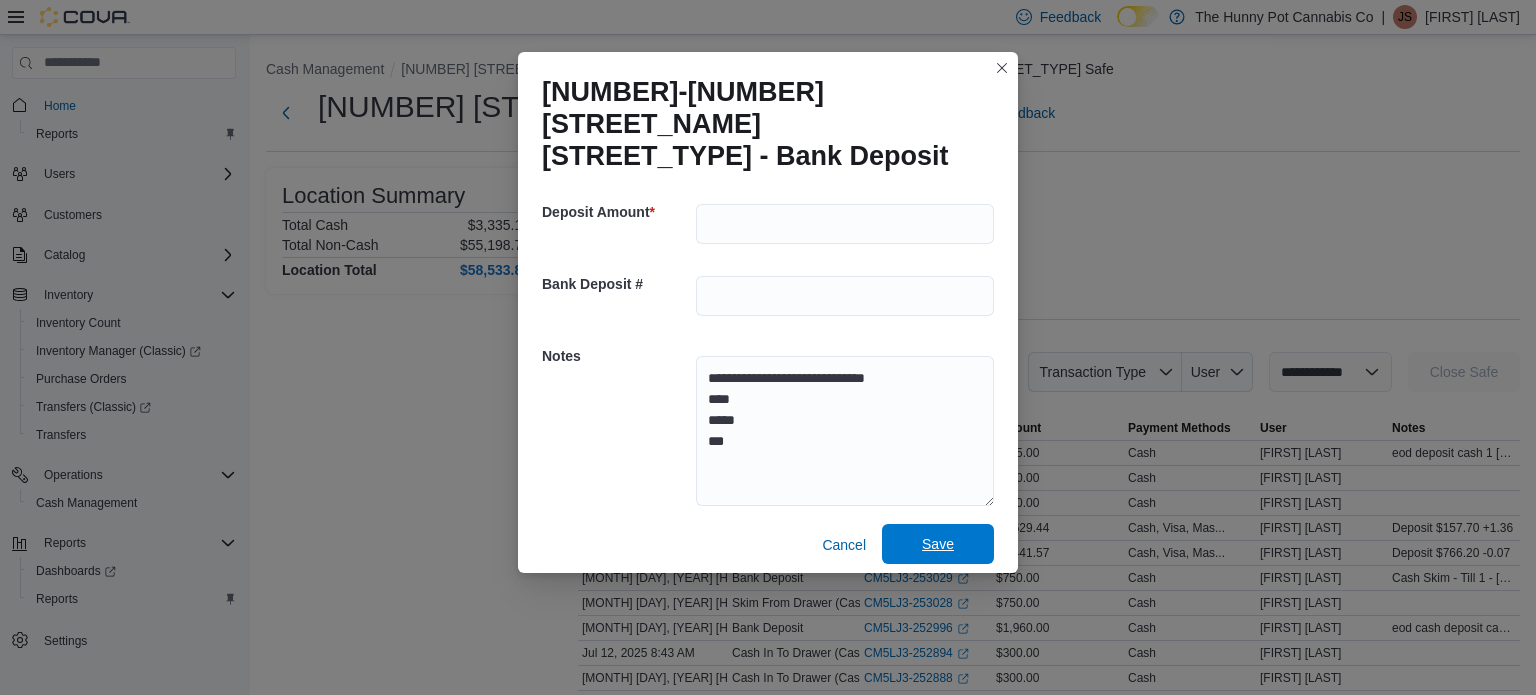 click on "Save" at bounding box center (938, 544) 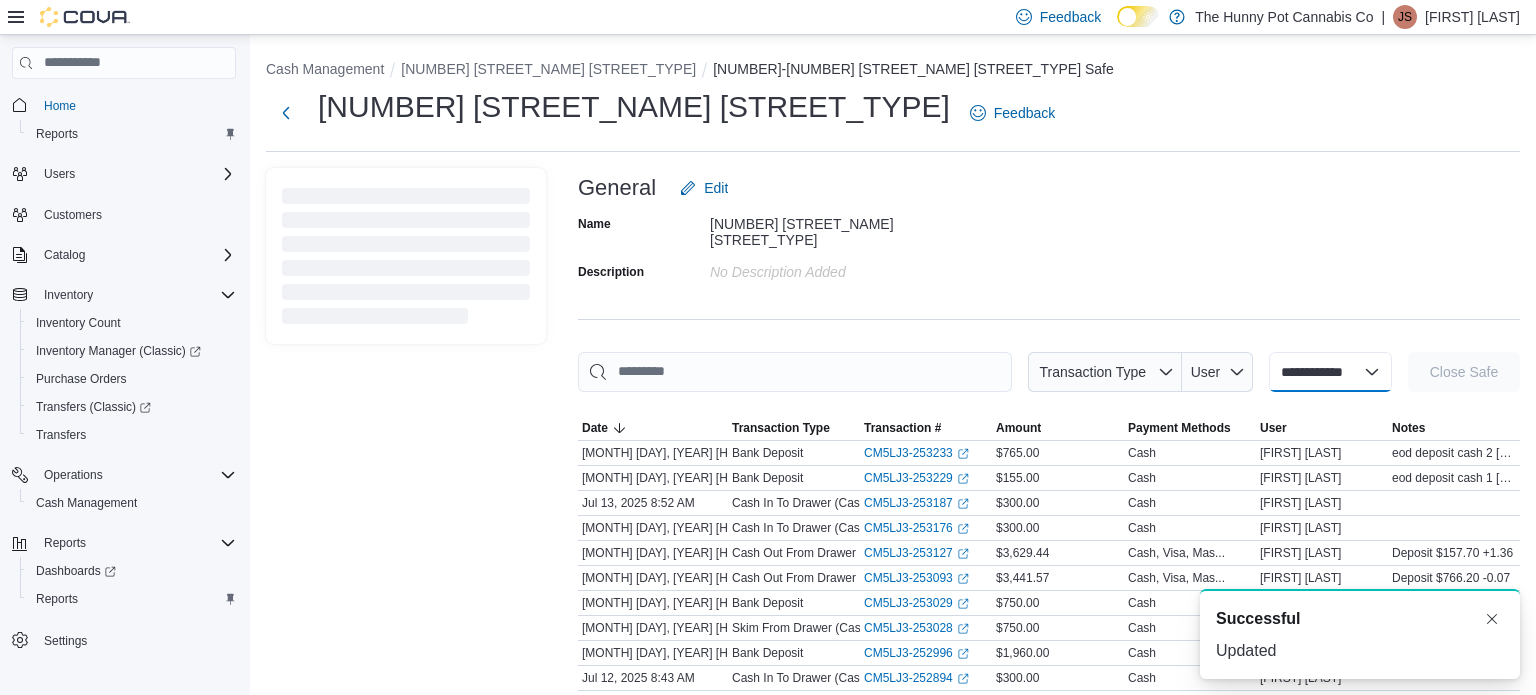 select 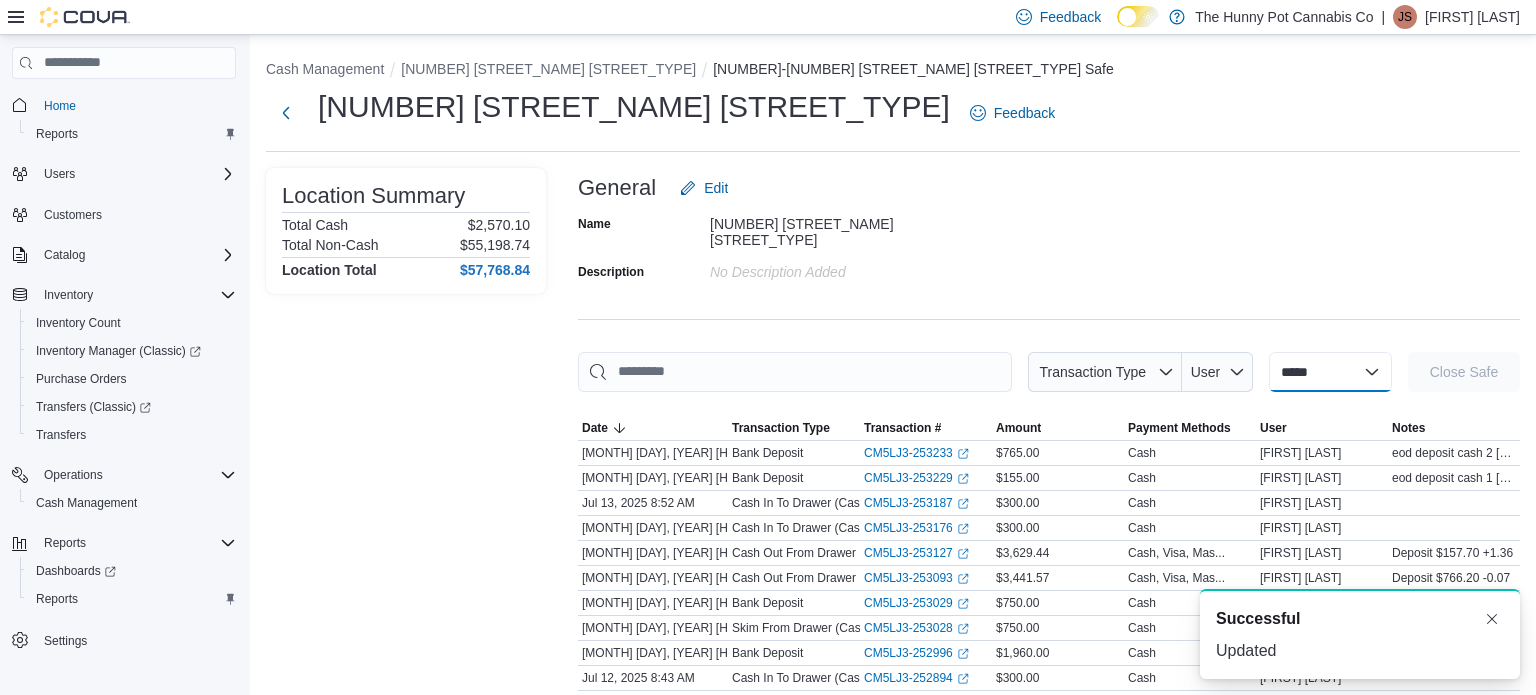scroll, scrollTop: 0, scrollLeft: 0, axis: both 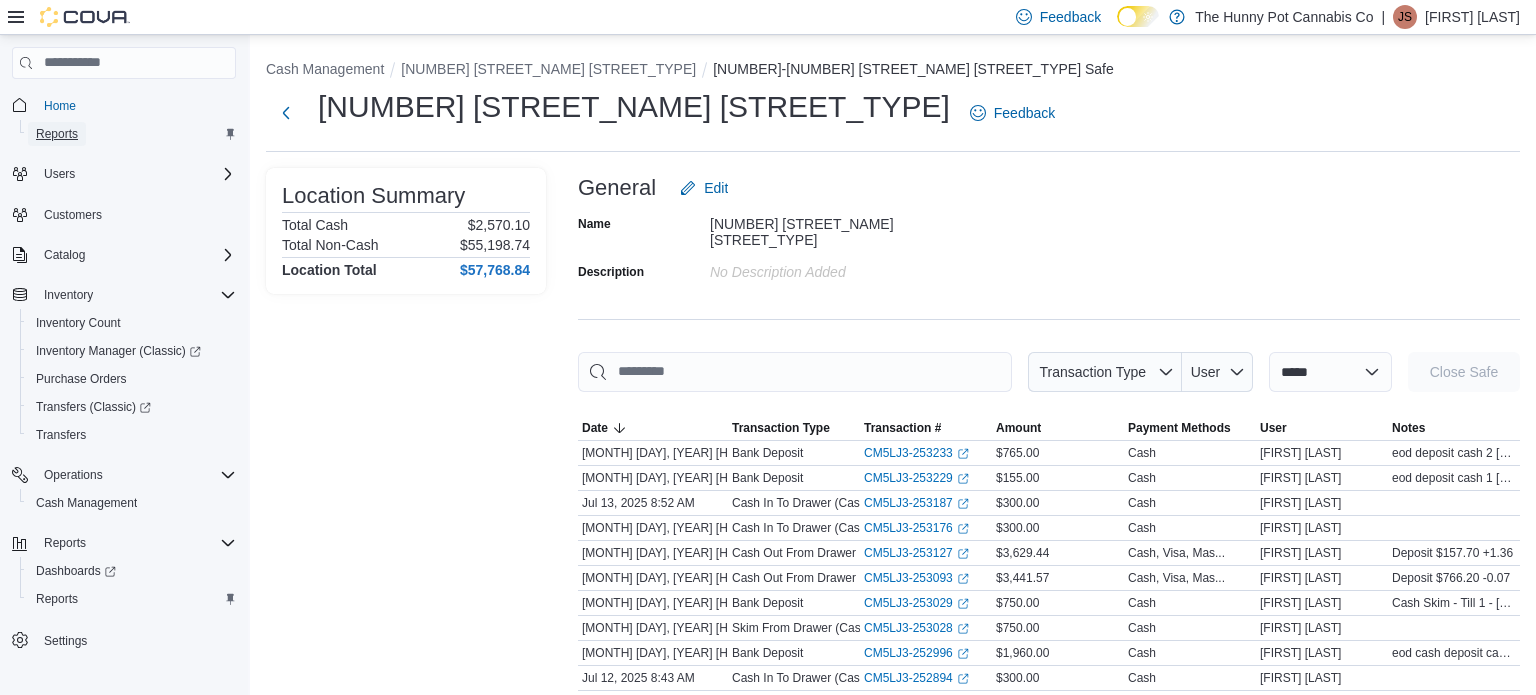 click on "Reports" at bounding box center (57, 134) 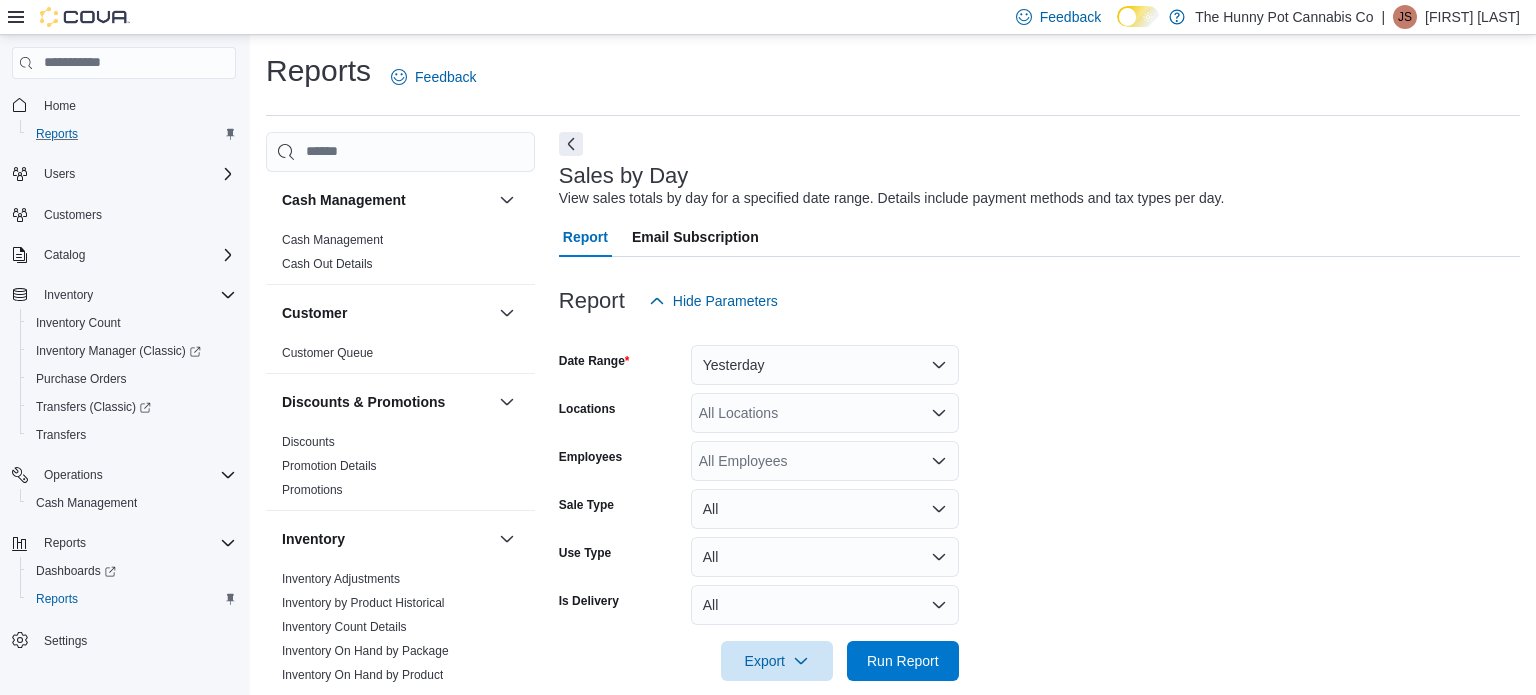 scroll, scrollTop: 25, scrollLeft: 0, axis: vertical 